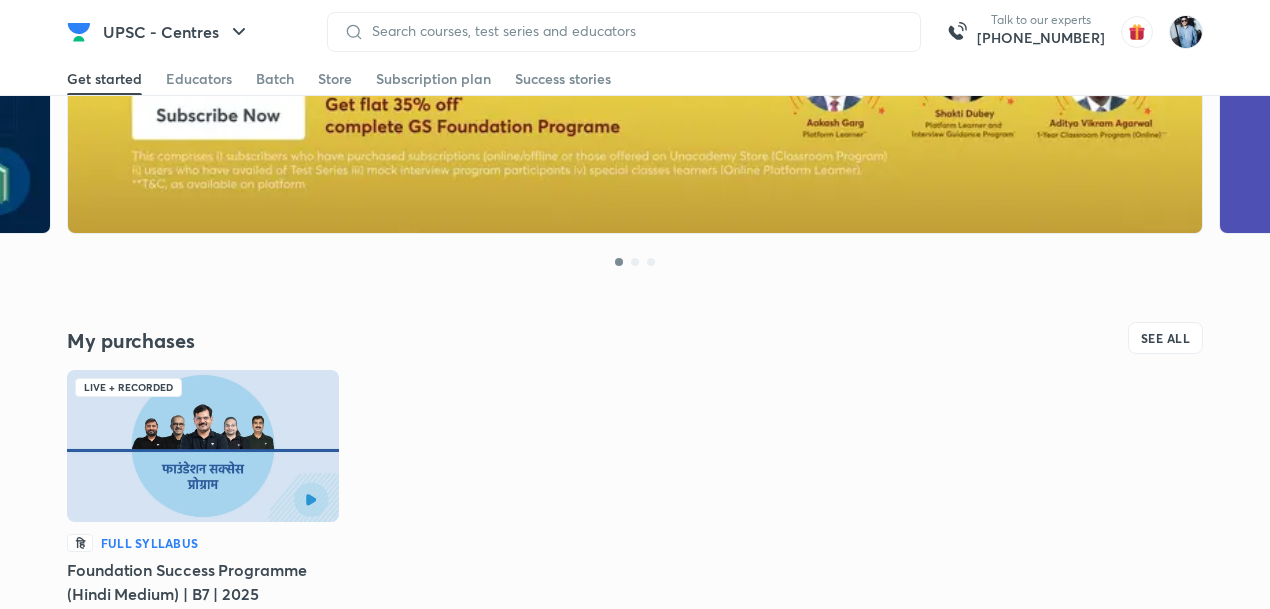 scroll, scrollTop: 380, scrollLeft: 0, axis: vertical 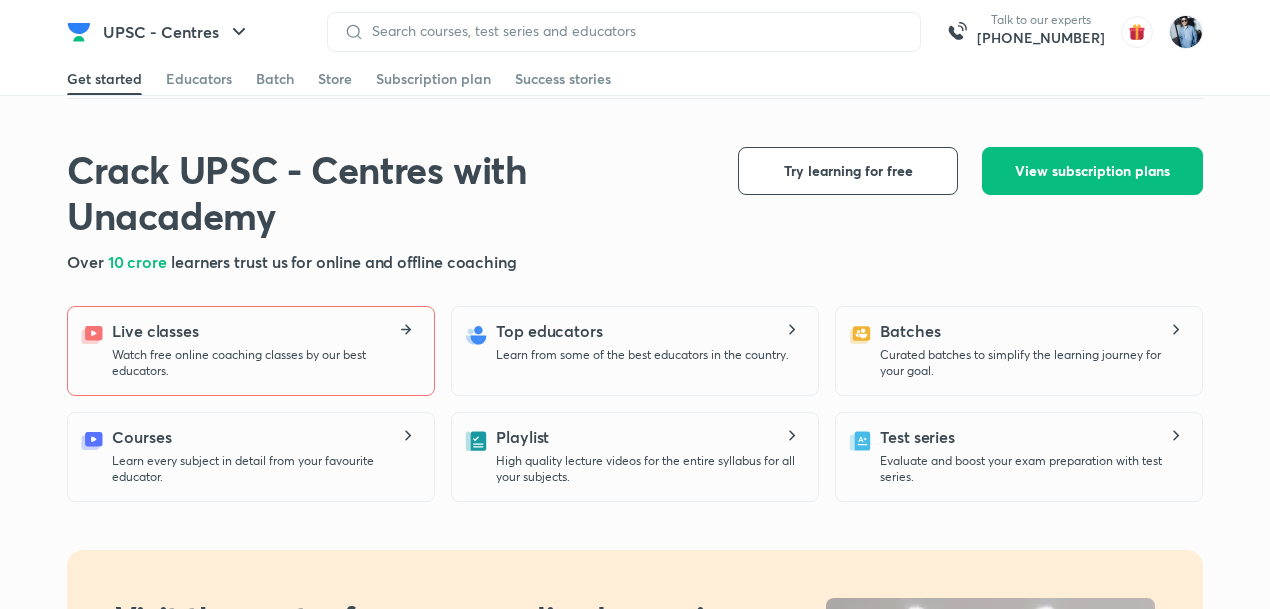 click 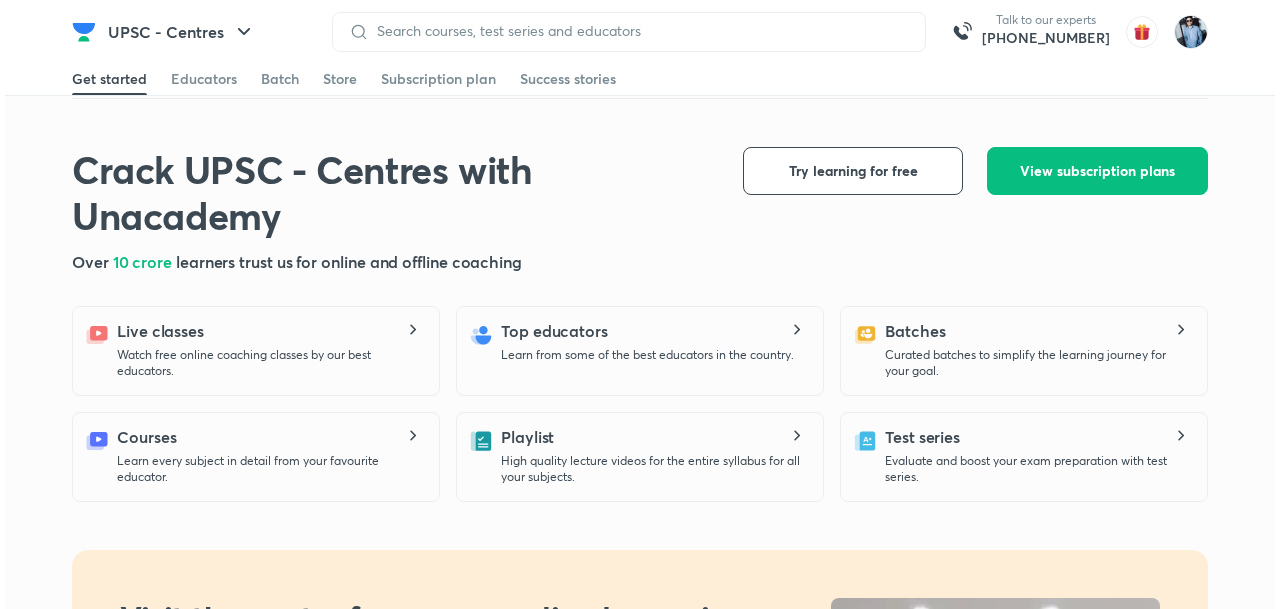 scroll, scrollTop: 0, scrollLeft: 0, axis: both 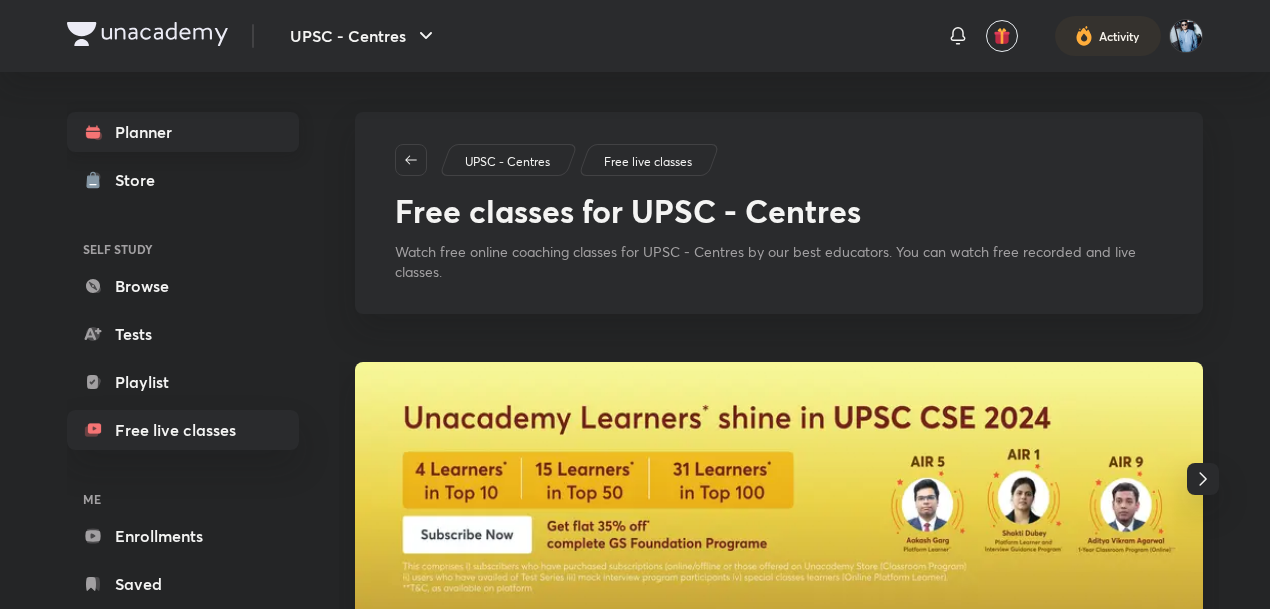 click on "Planner" at bounding box center (183, 132) 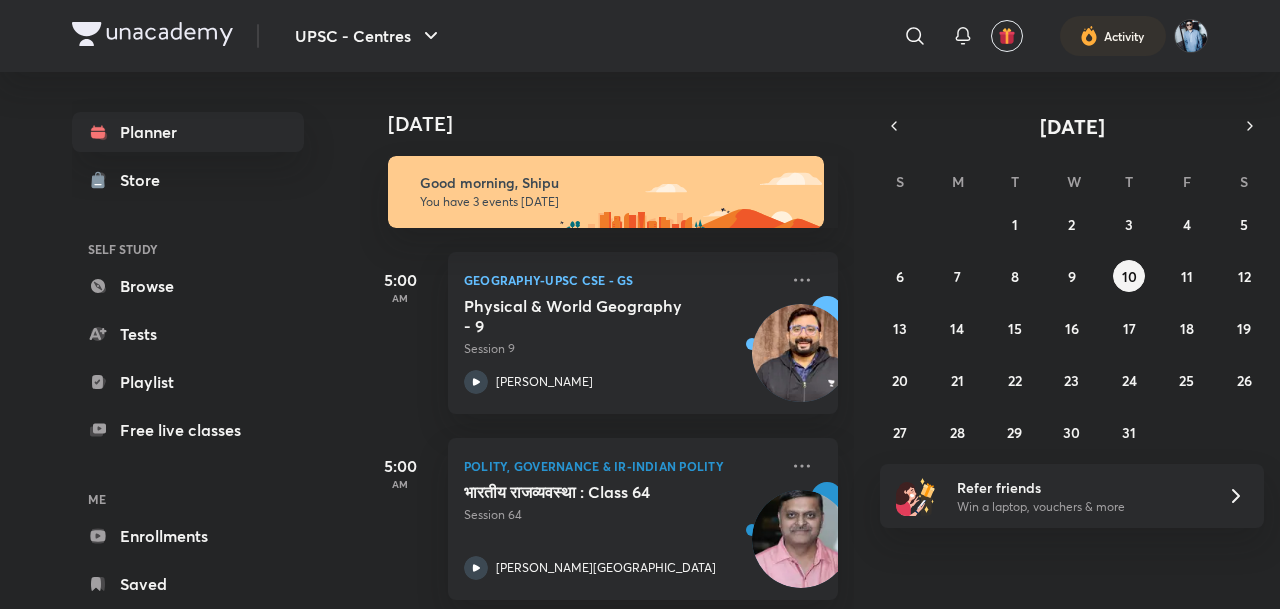 drag, startPoint x: 836, startPoint y: 353, endPoint x: 0, endPoint y: 648, distance: 886.52185 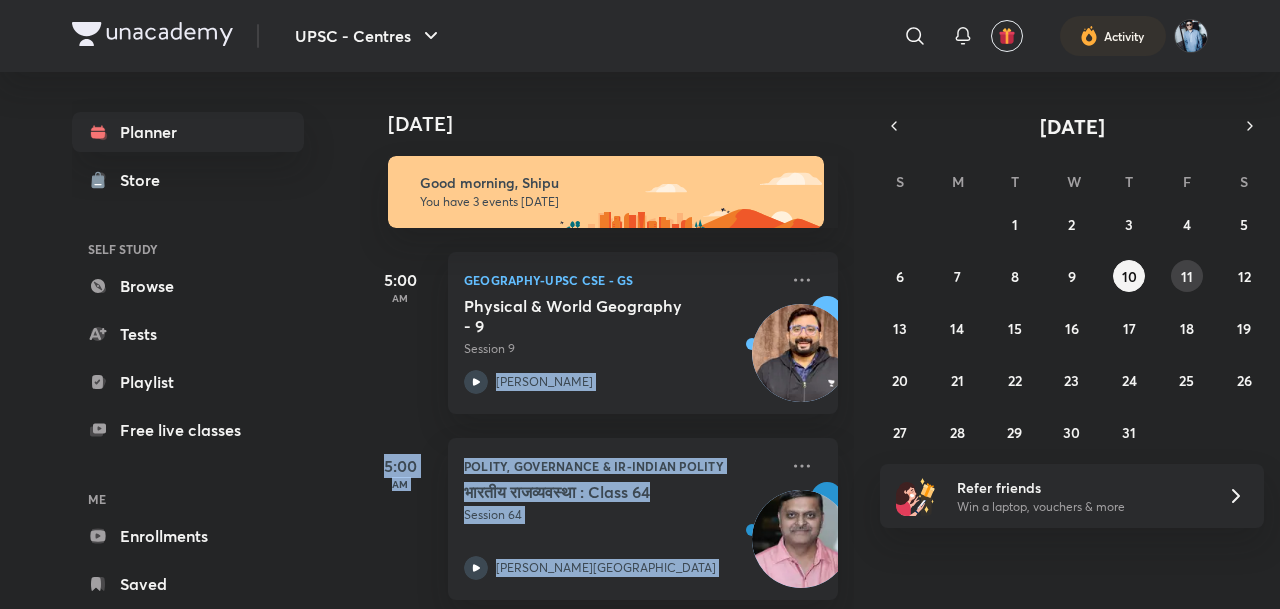 click on "11" at bounding box center (1187, 276) 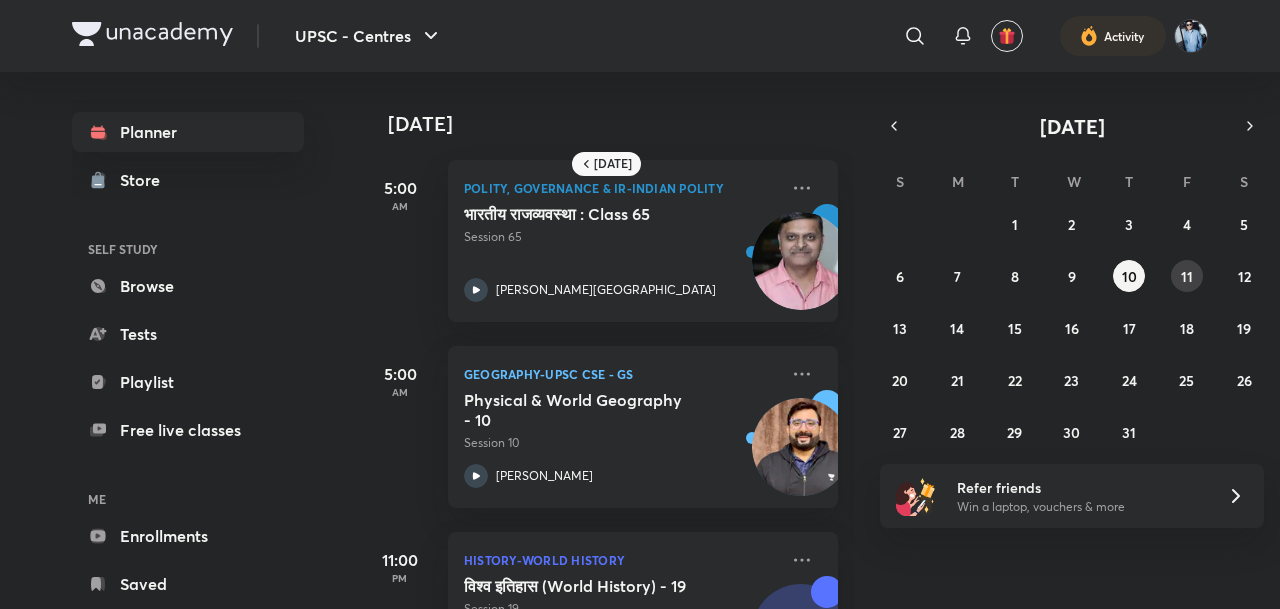 click on "11" at bounding box center [1187, 276] 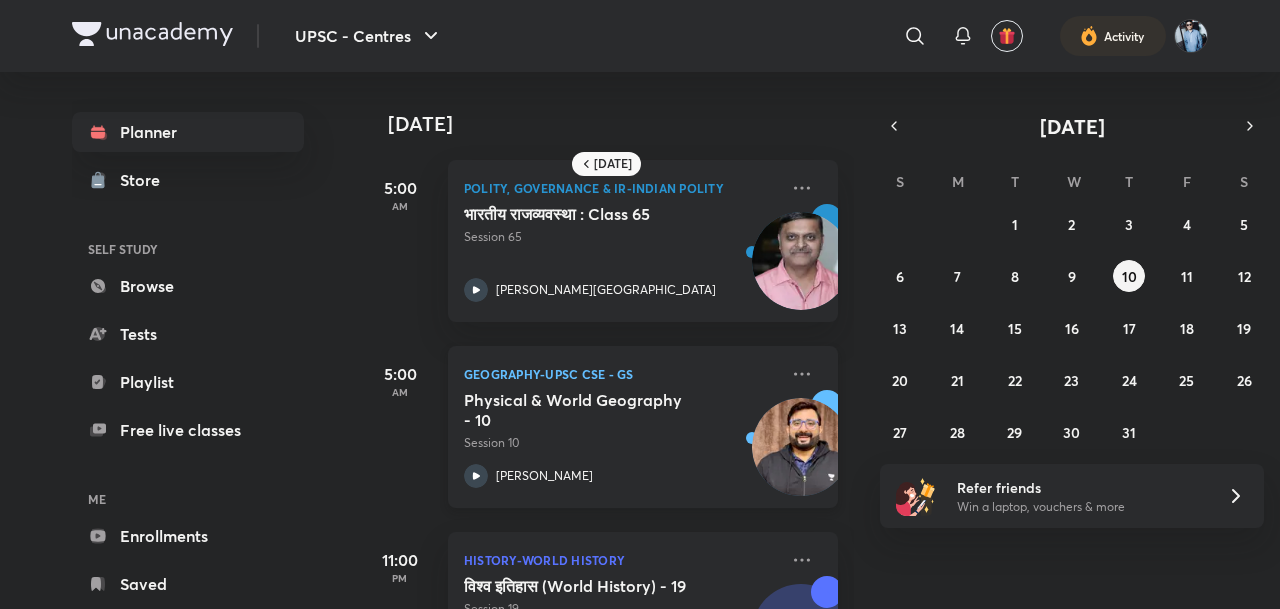 click at bounding box center [801, 447] 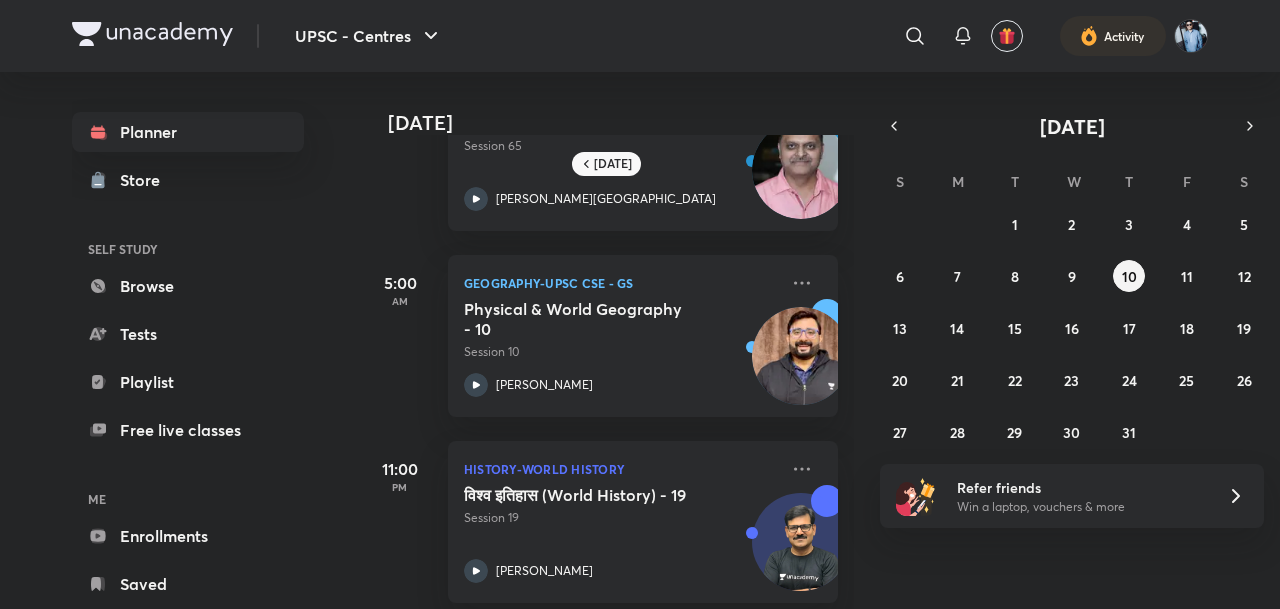 scroll, scrollTop: 118, scrollLeft: 0, axis: vertical 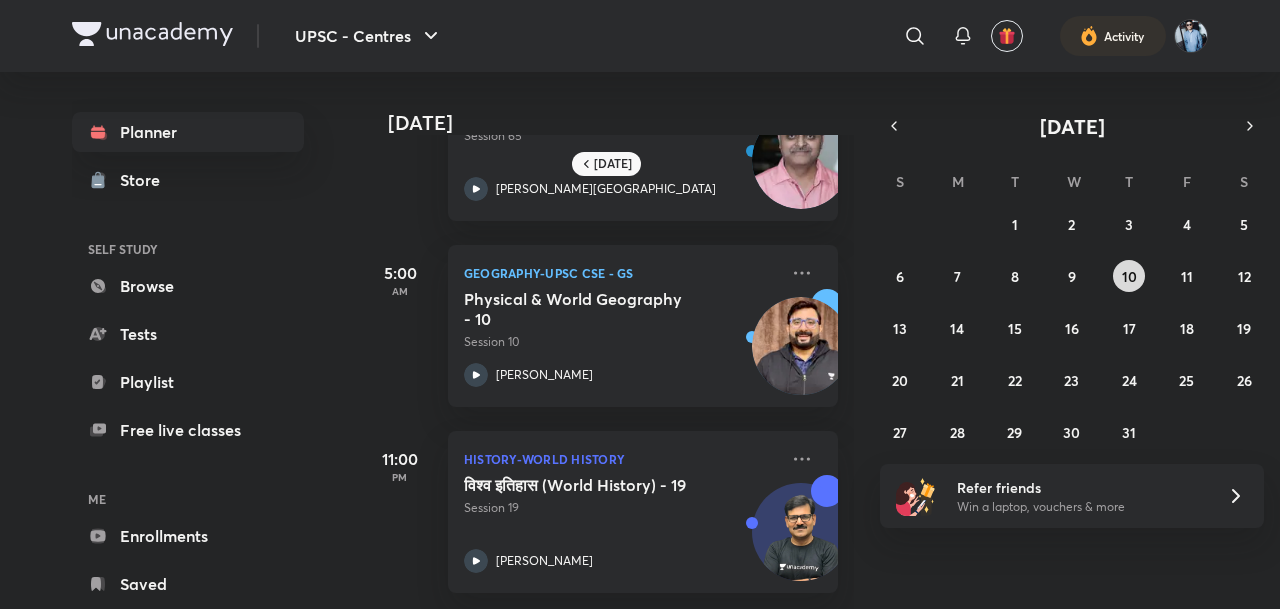 click on "10" at bounding box center (1129, 276) 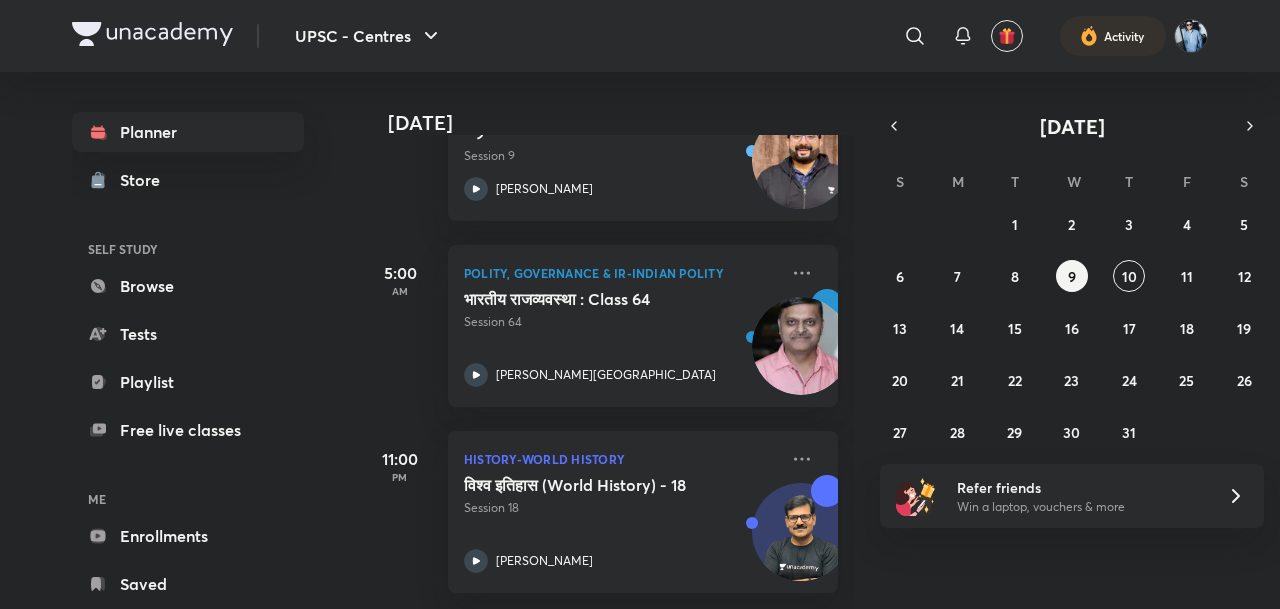 scroll, scrollTop: 210, scrollLeft: 0, axis: vertical 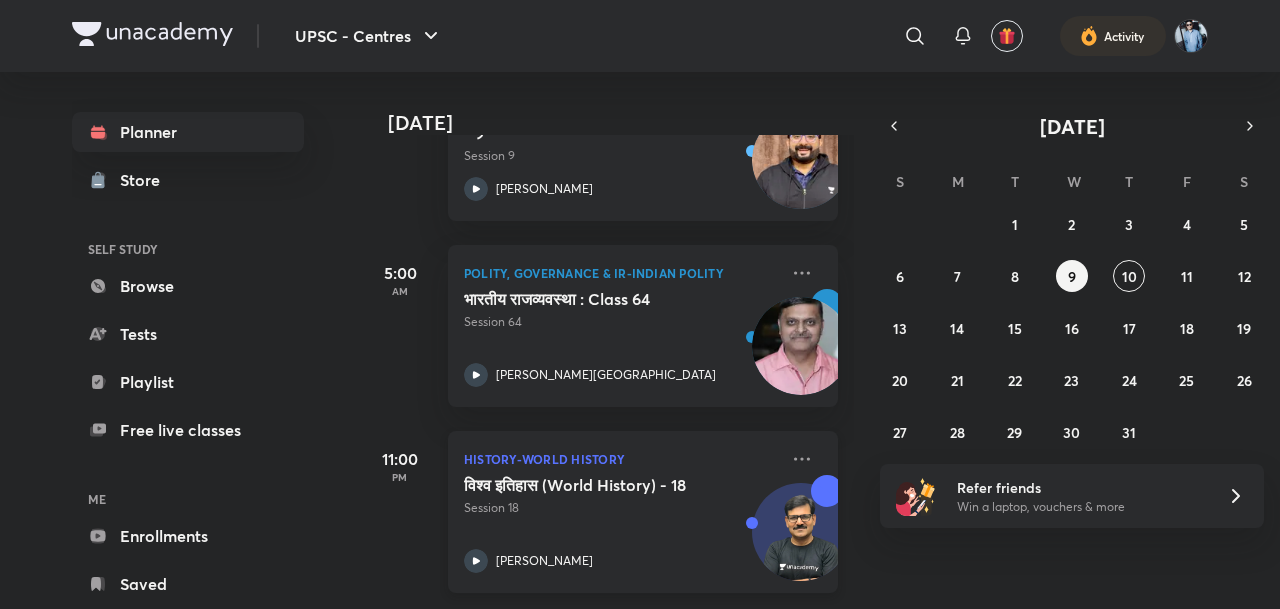 click at bounding box center [801, 542] 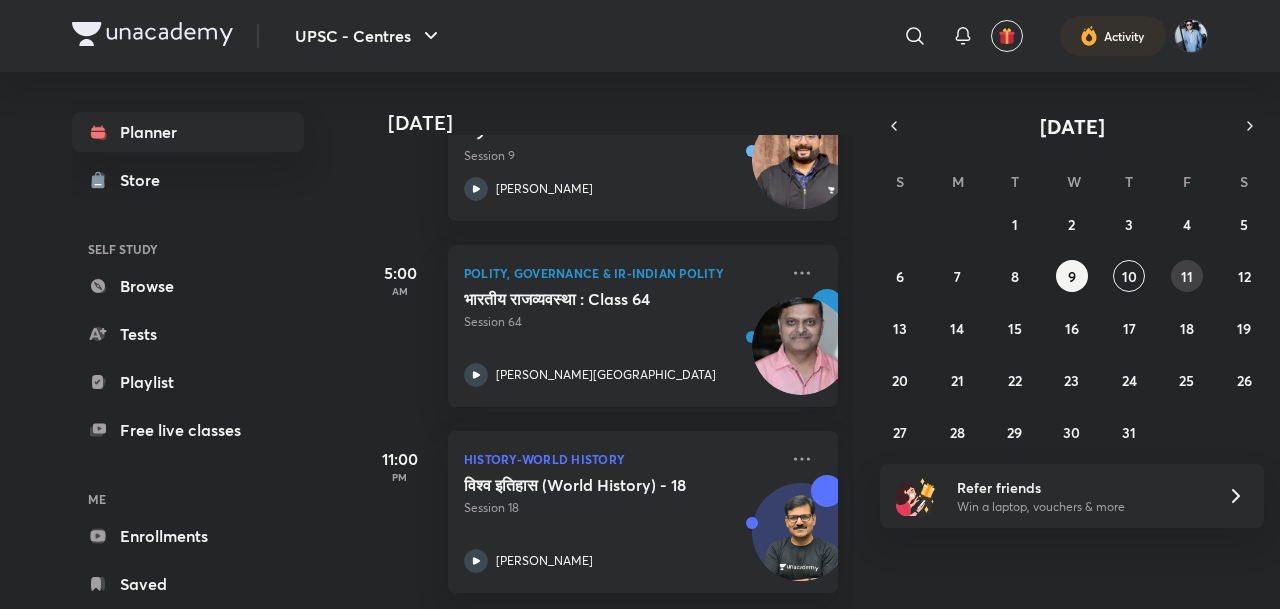 click on "11" at bounding box center (1187, 276) 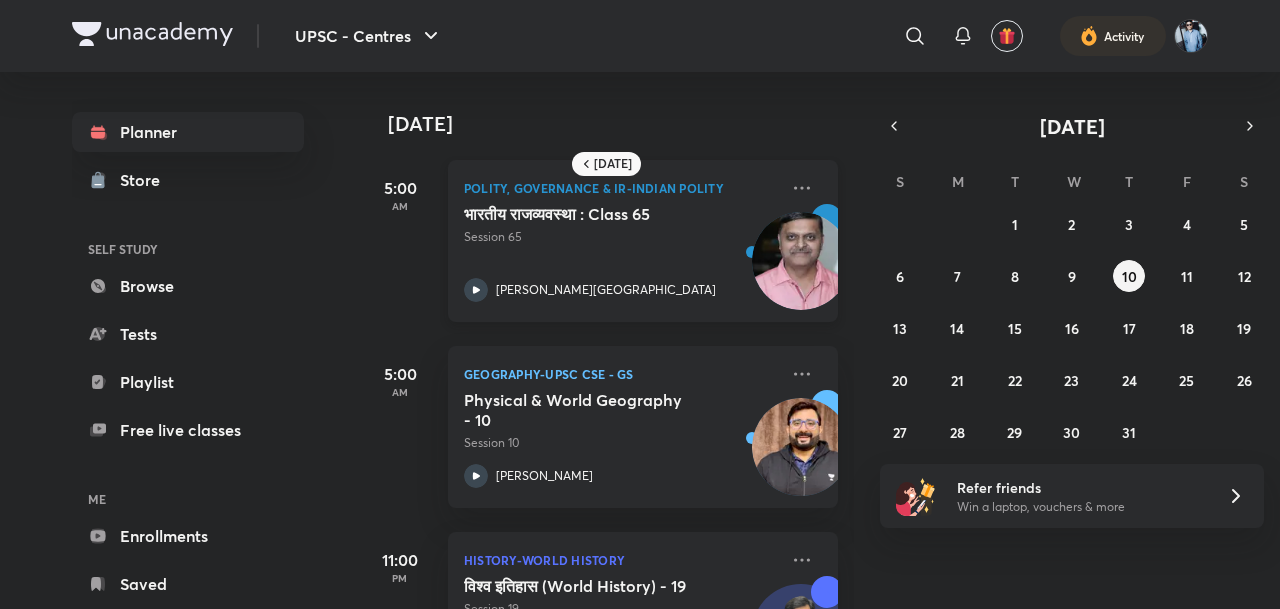 click at bounding box center (801, 261) 